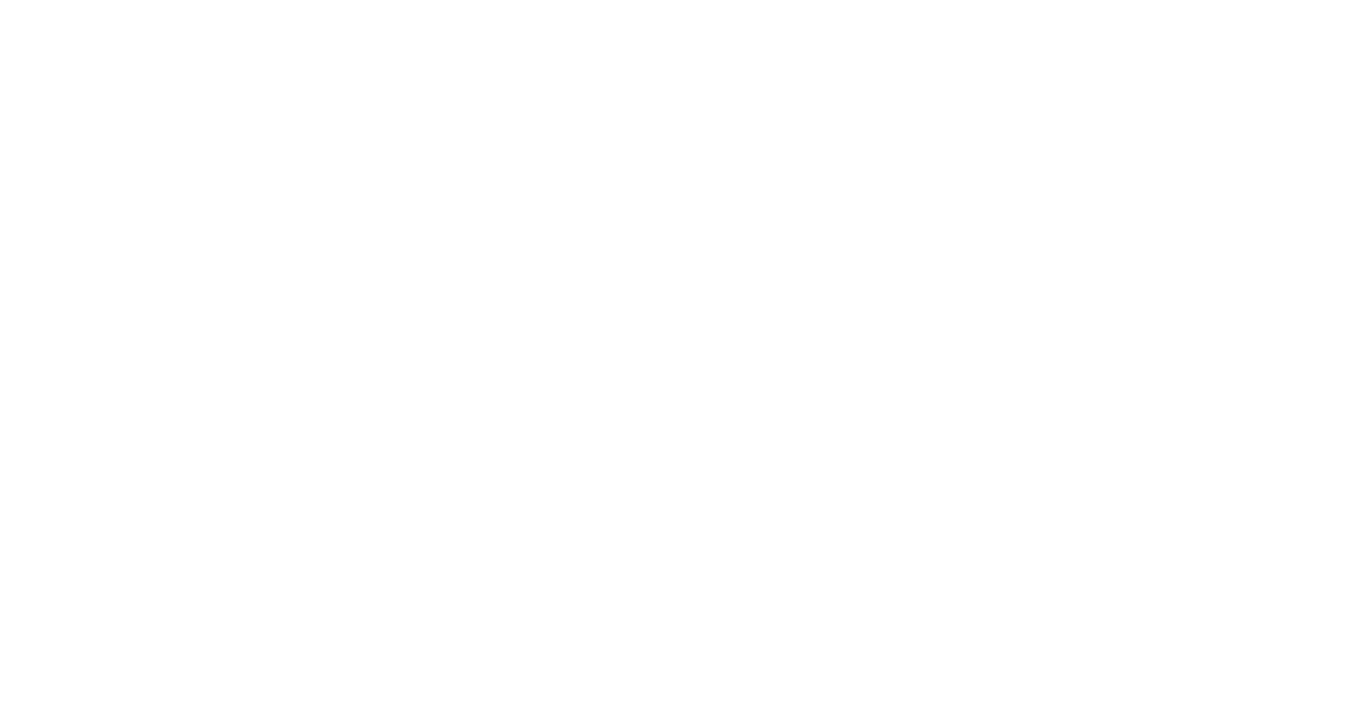 scroll, scrollTop: 0, scrollLeft: 0, axis: both 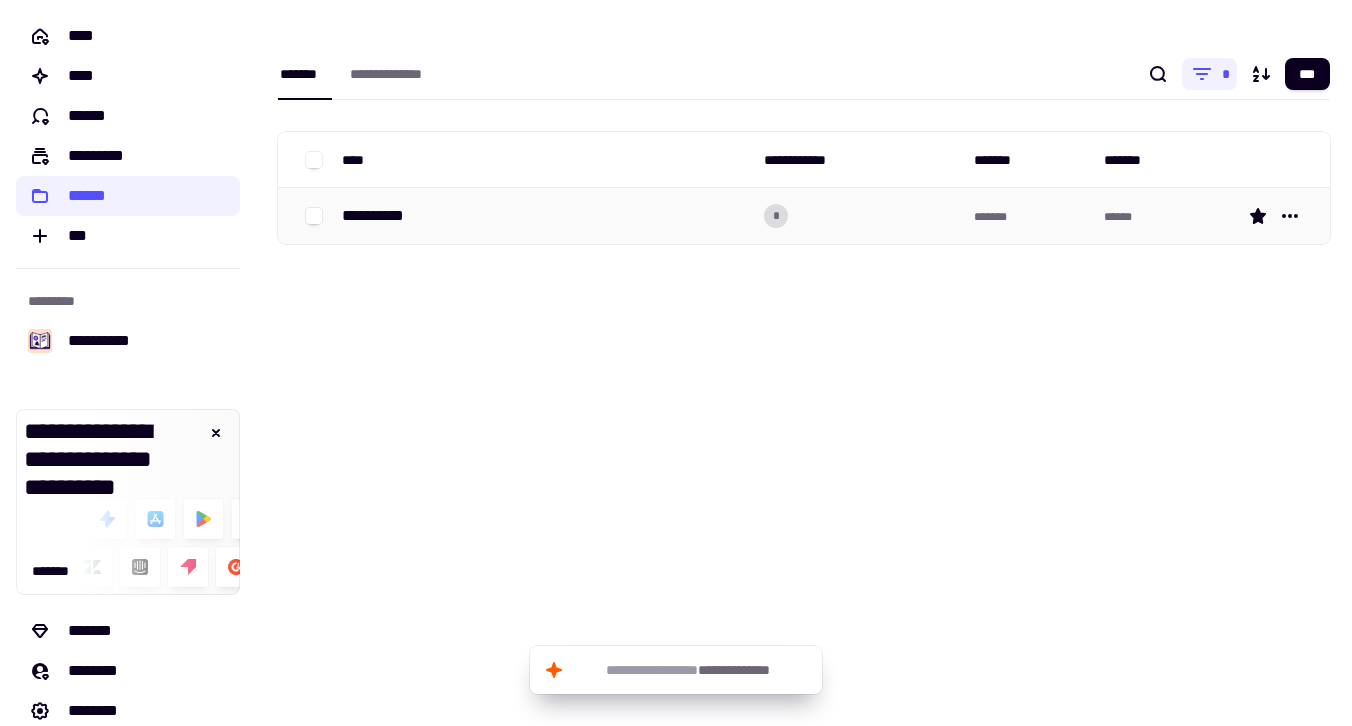 click on "**********" at bounding box center [381, 216] 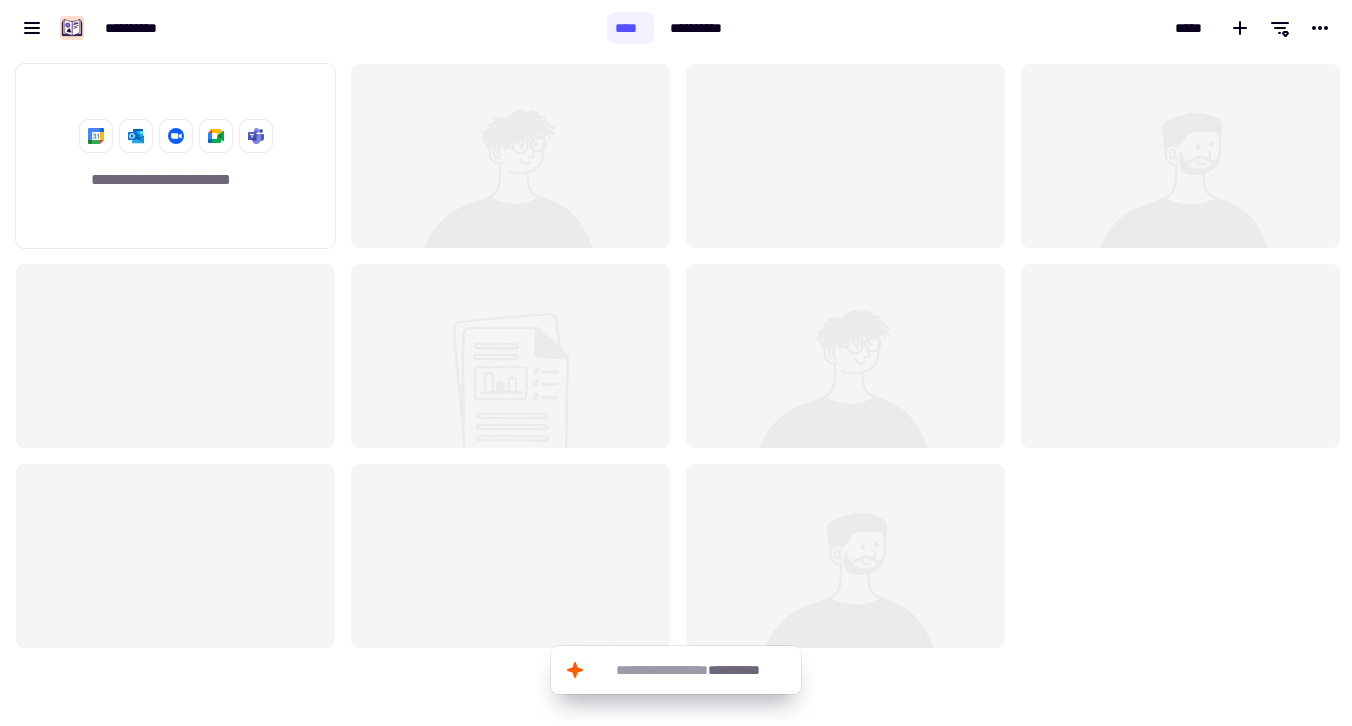 scroll, scrollTop: 16, scrollLeft: 16, axis: both 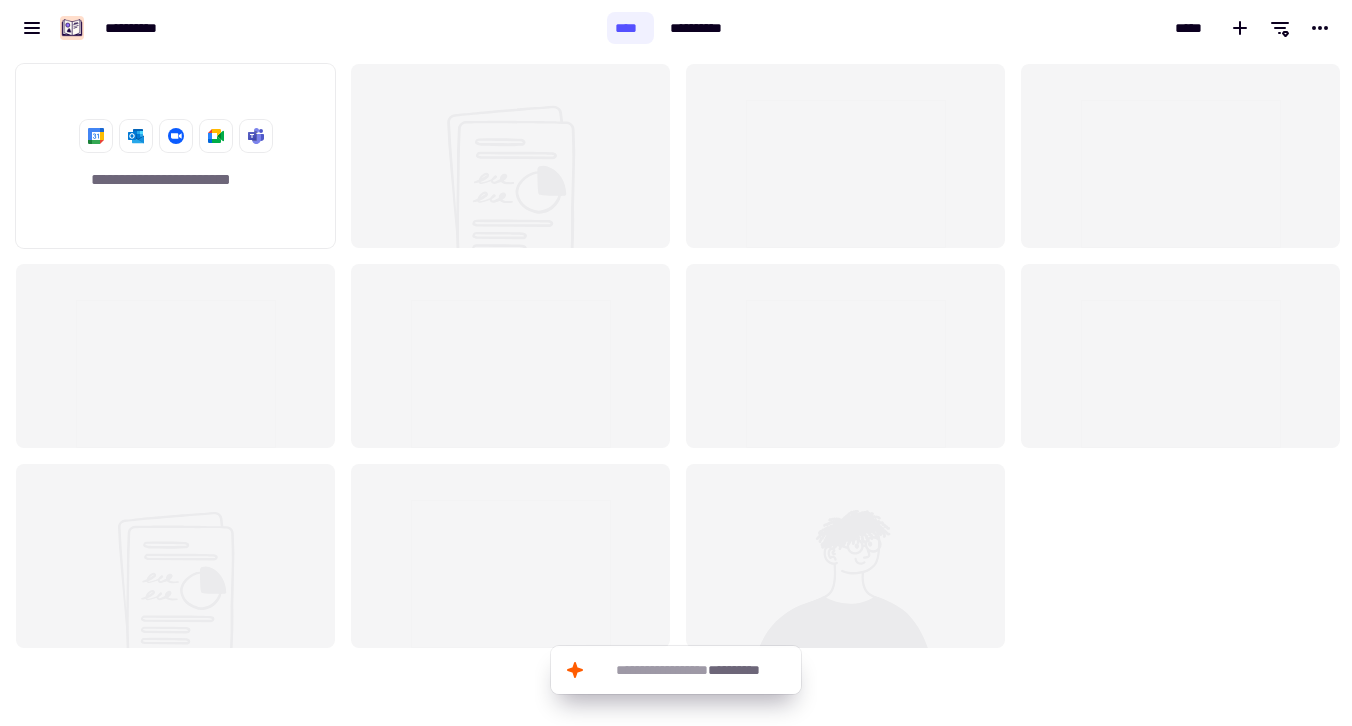 click 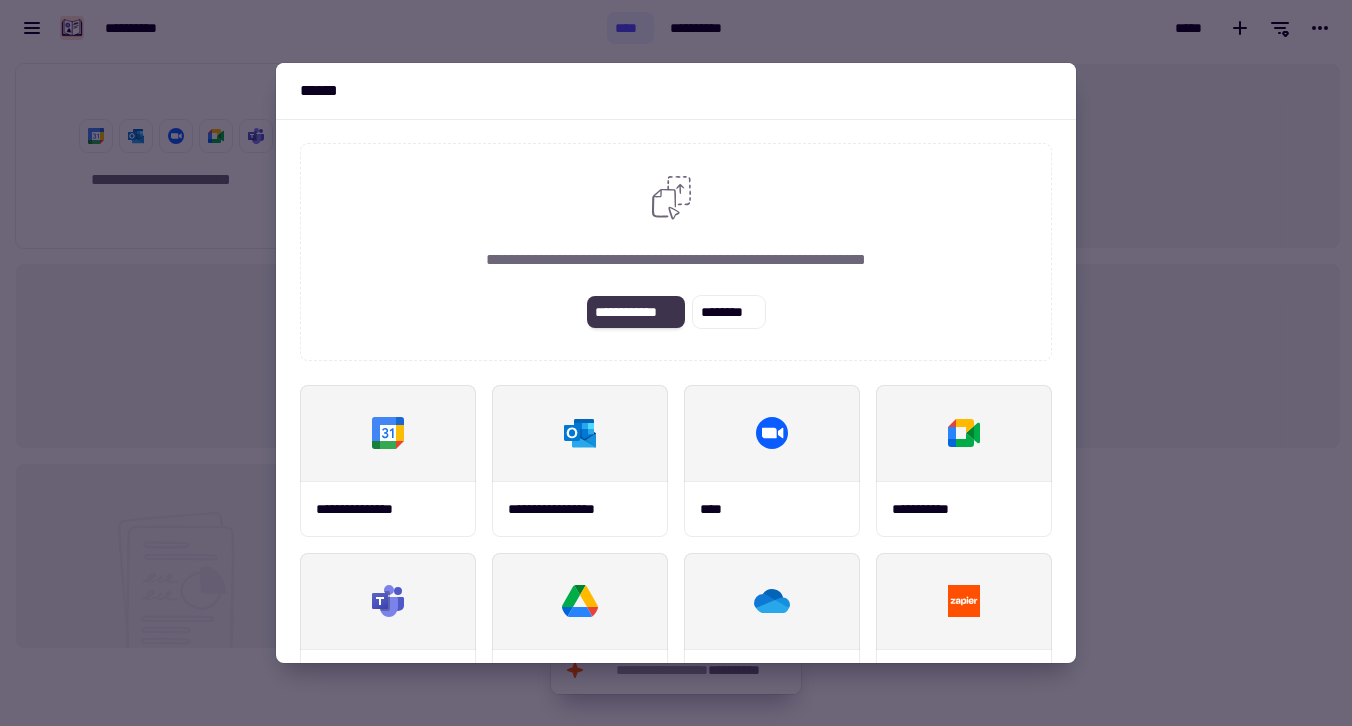 click on "**********" 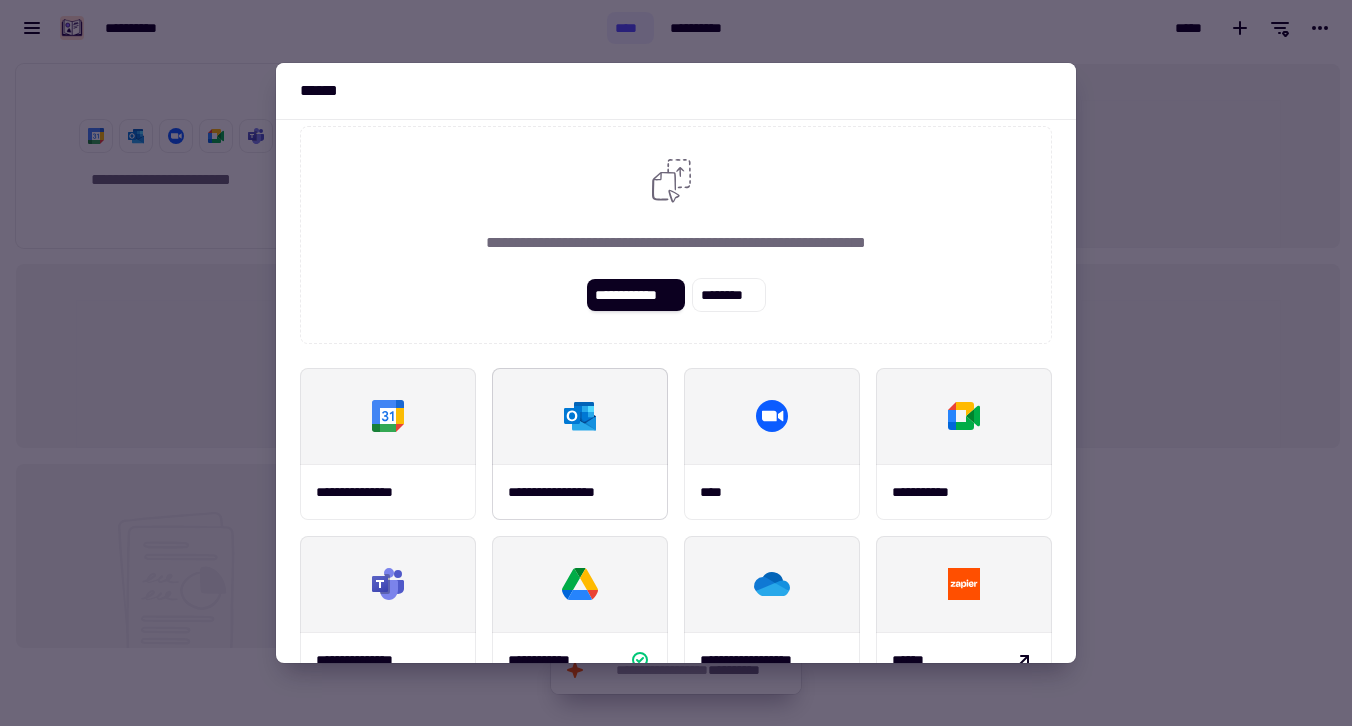 scroll, scrollTop: 234, scrollLeft: 0, axis: vertical 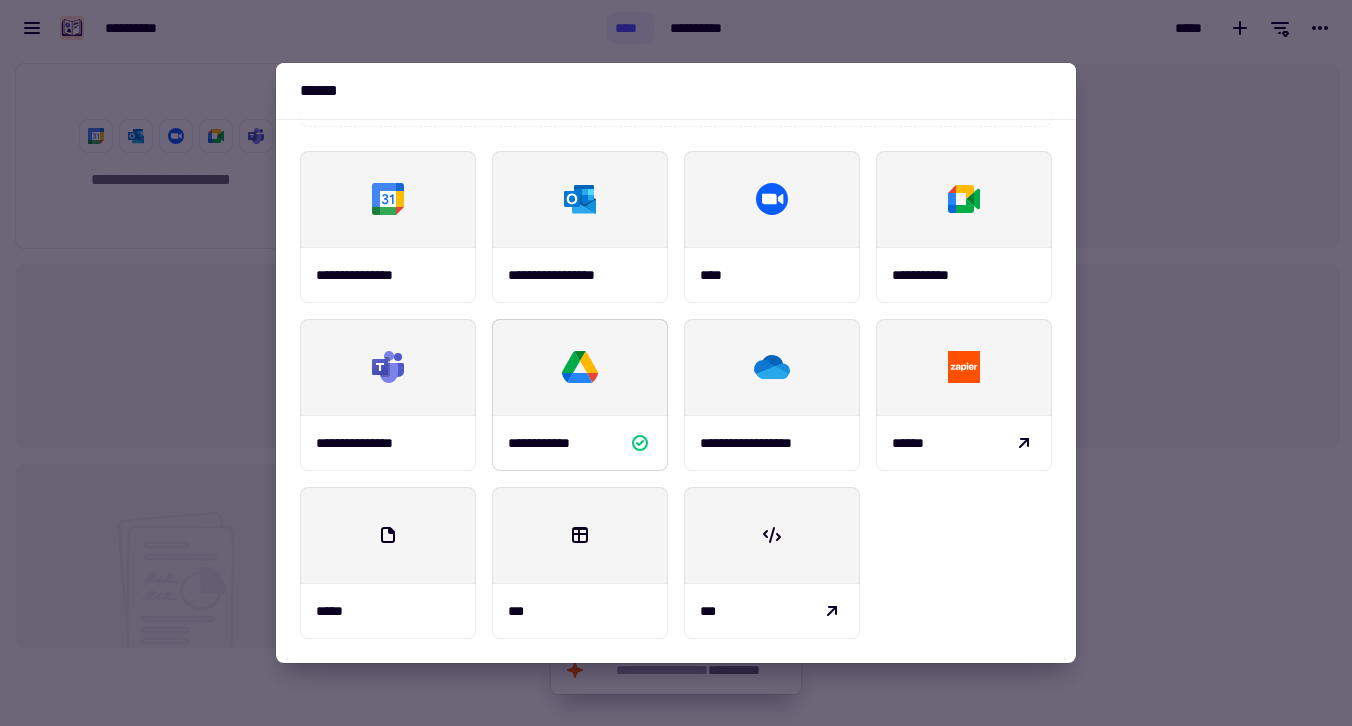 click at bounding box center (580, 367) 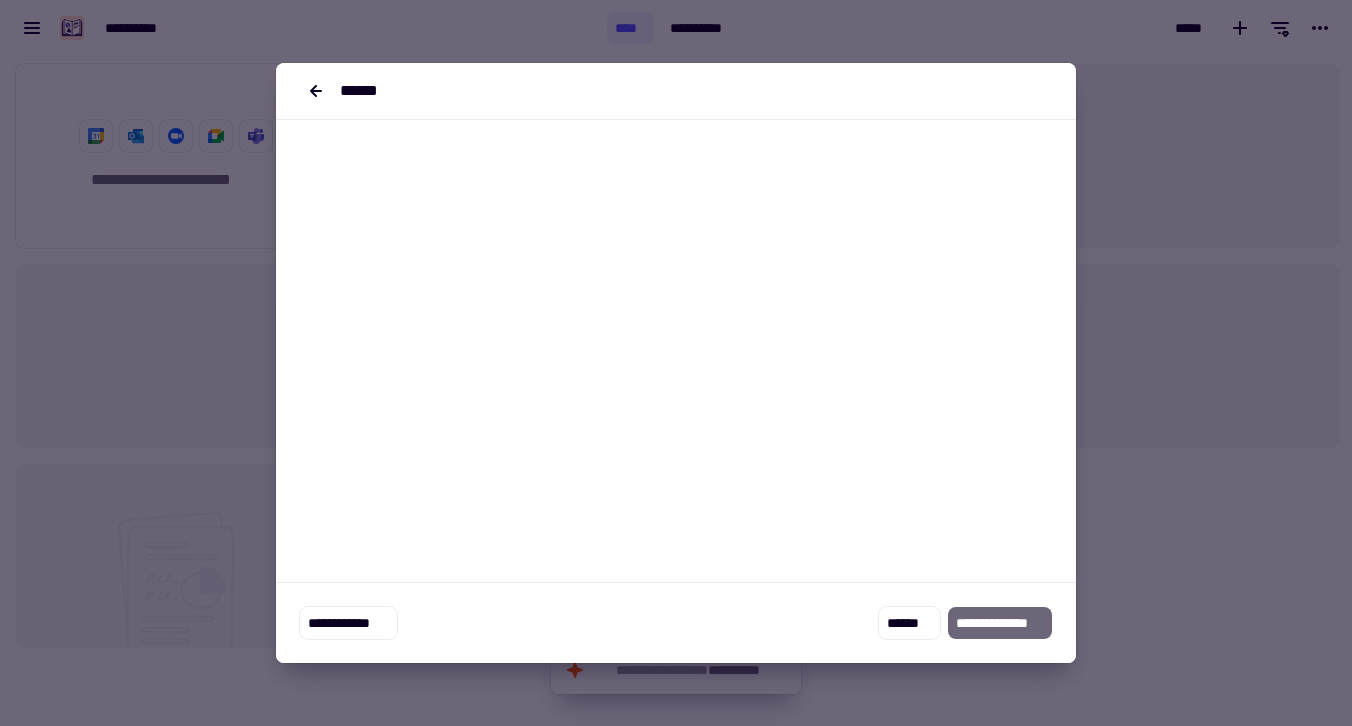 scroll, scrollTop: 0, scrollLeft: 0, axis: both 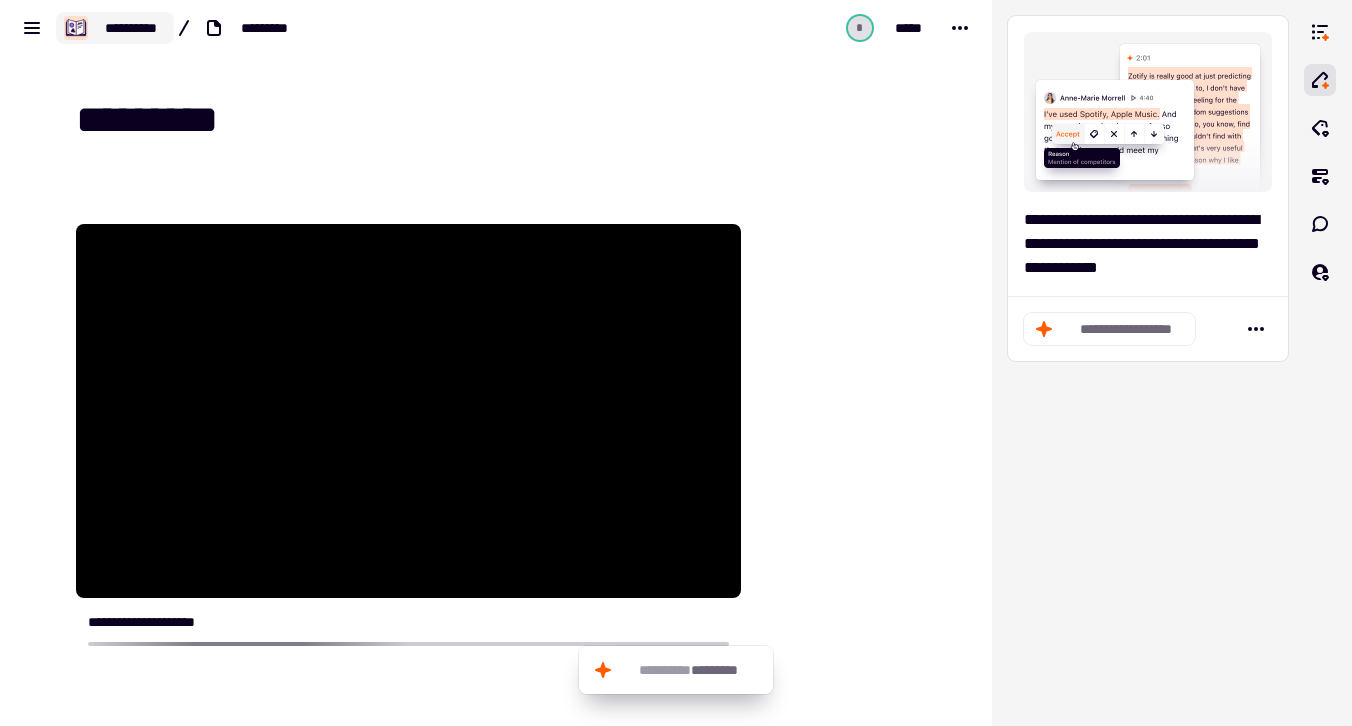 click on "**********" 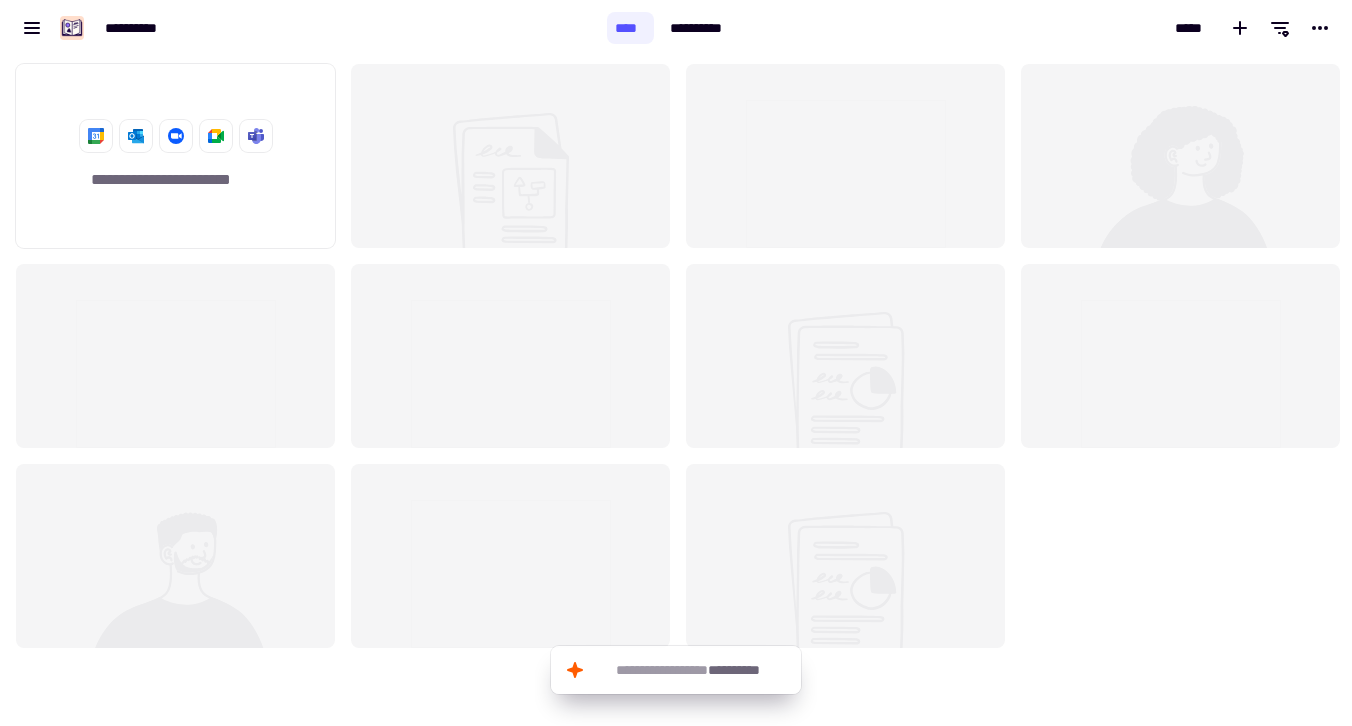 scroll, scrollTop: 16, scrollLeft: 16, axis: both 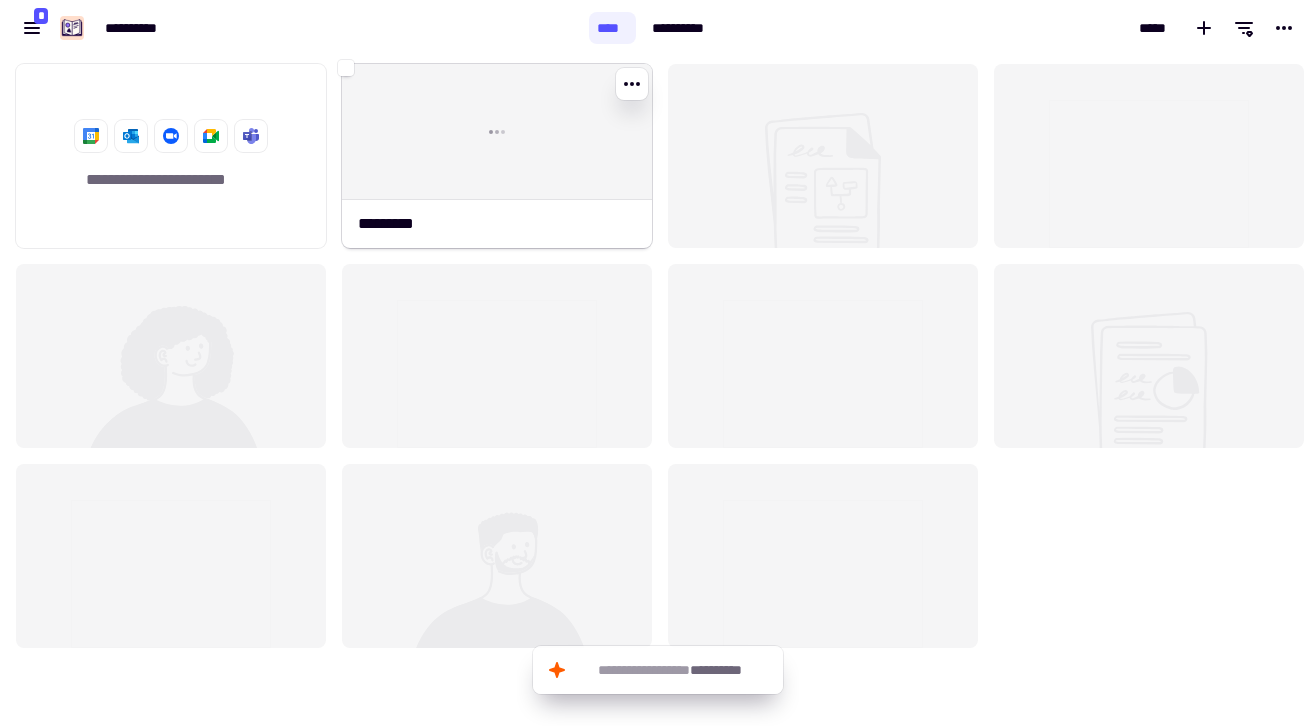 click 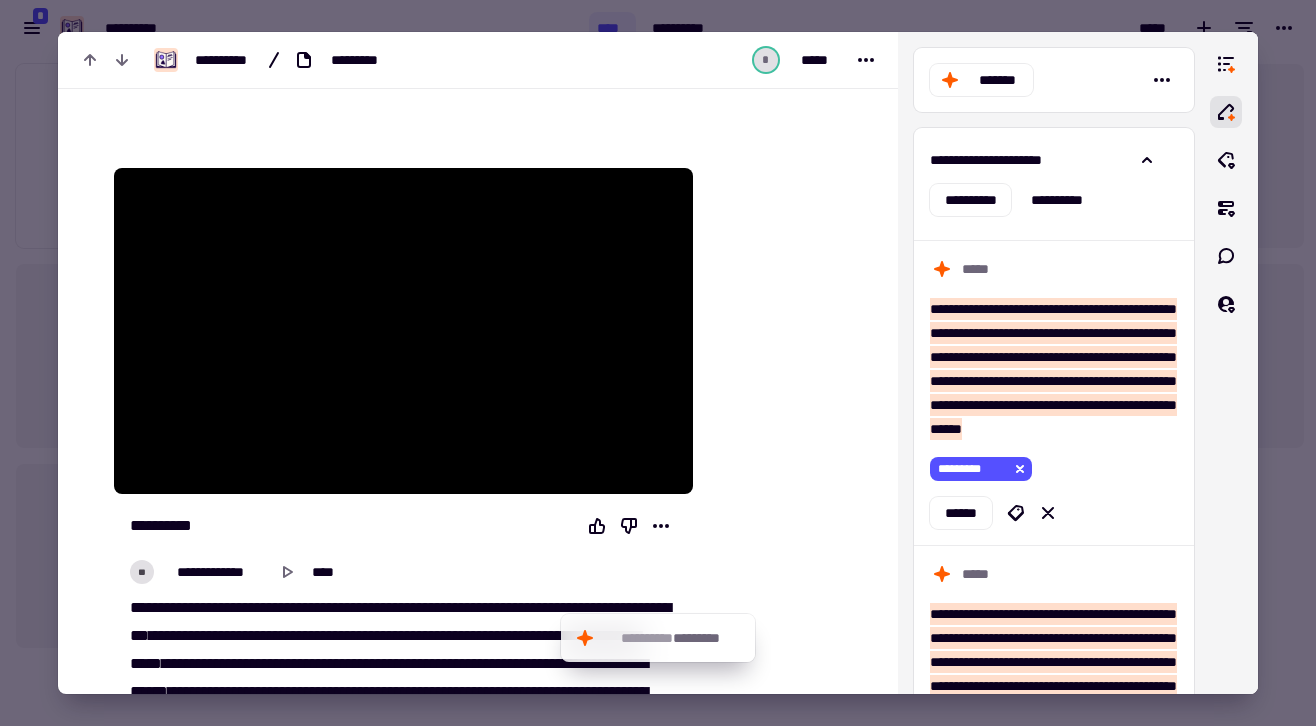 scroll, scrollTop: 93, scrollLeft: 0, axis: vertical 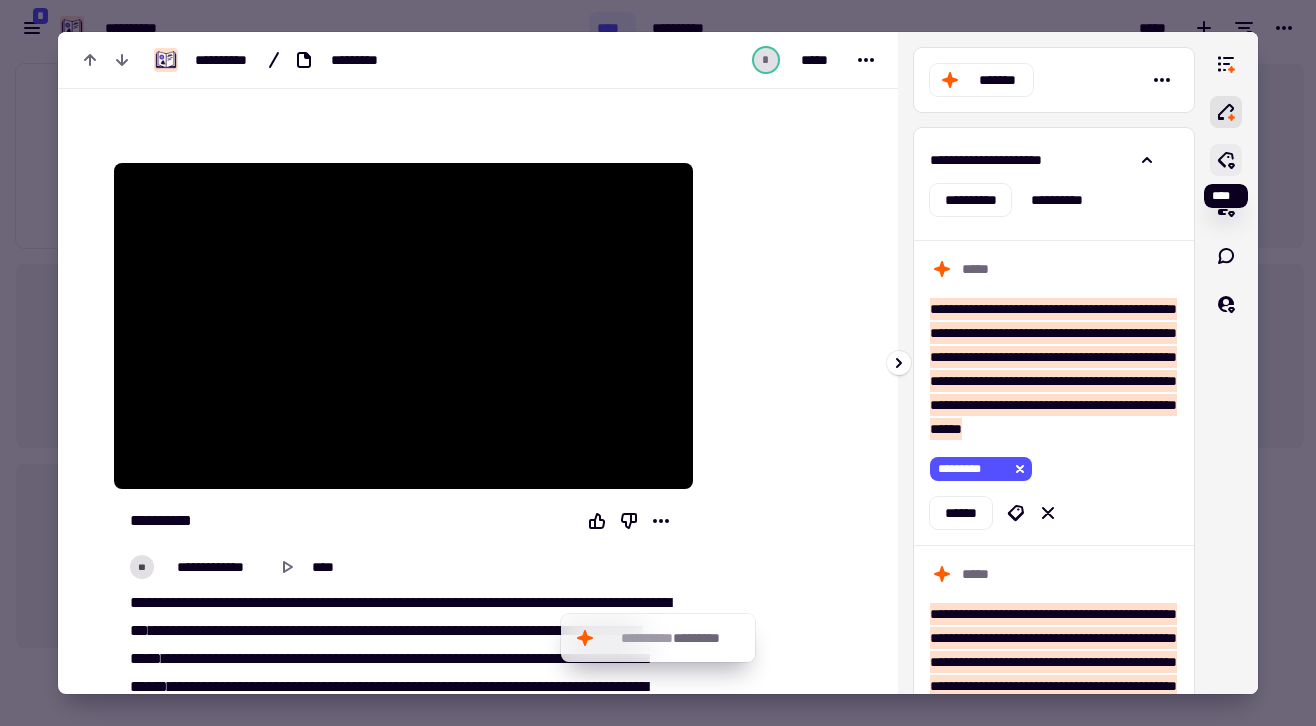 click 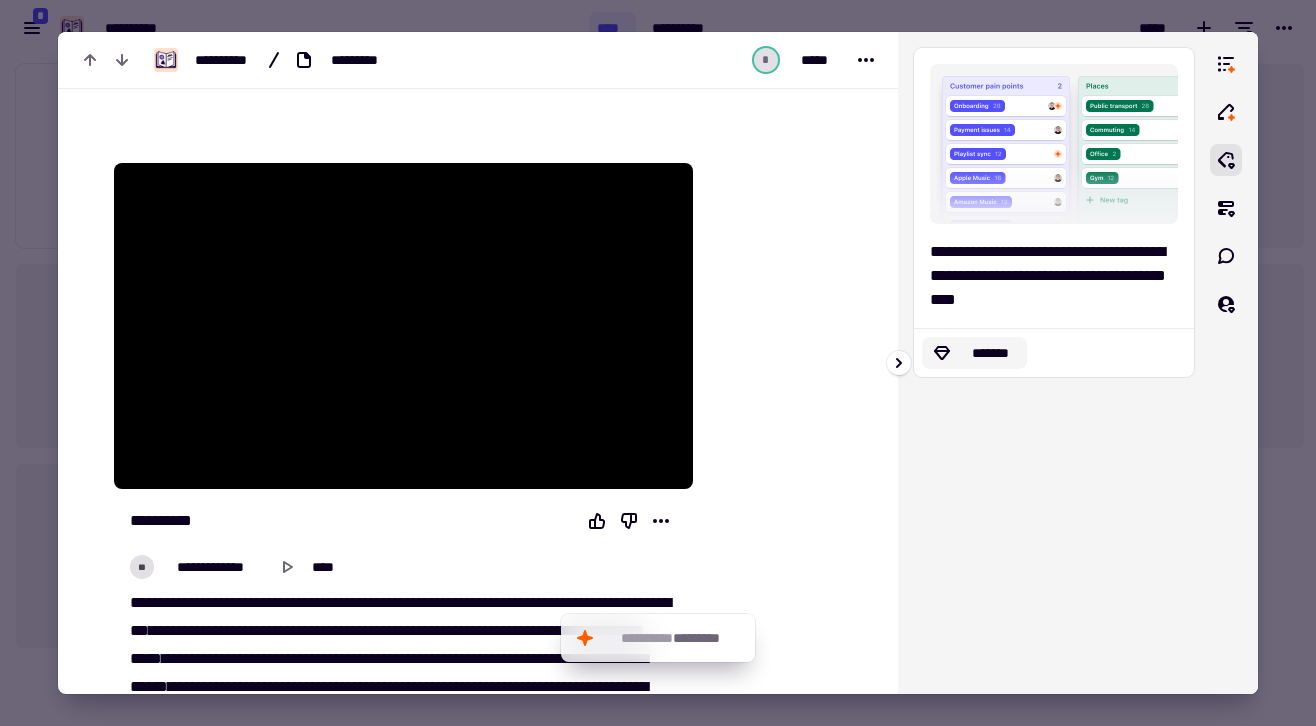 click on "*******" 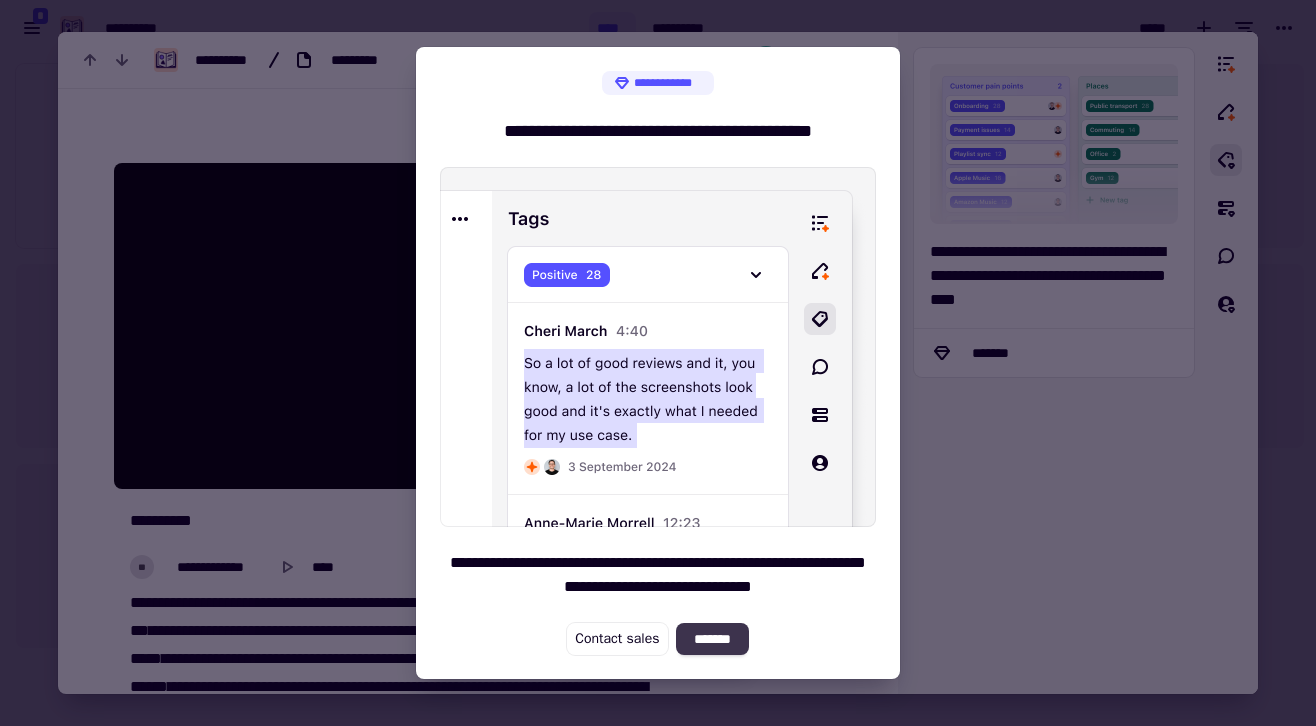 click on "*******" 